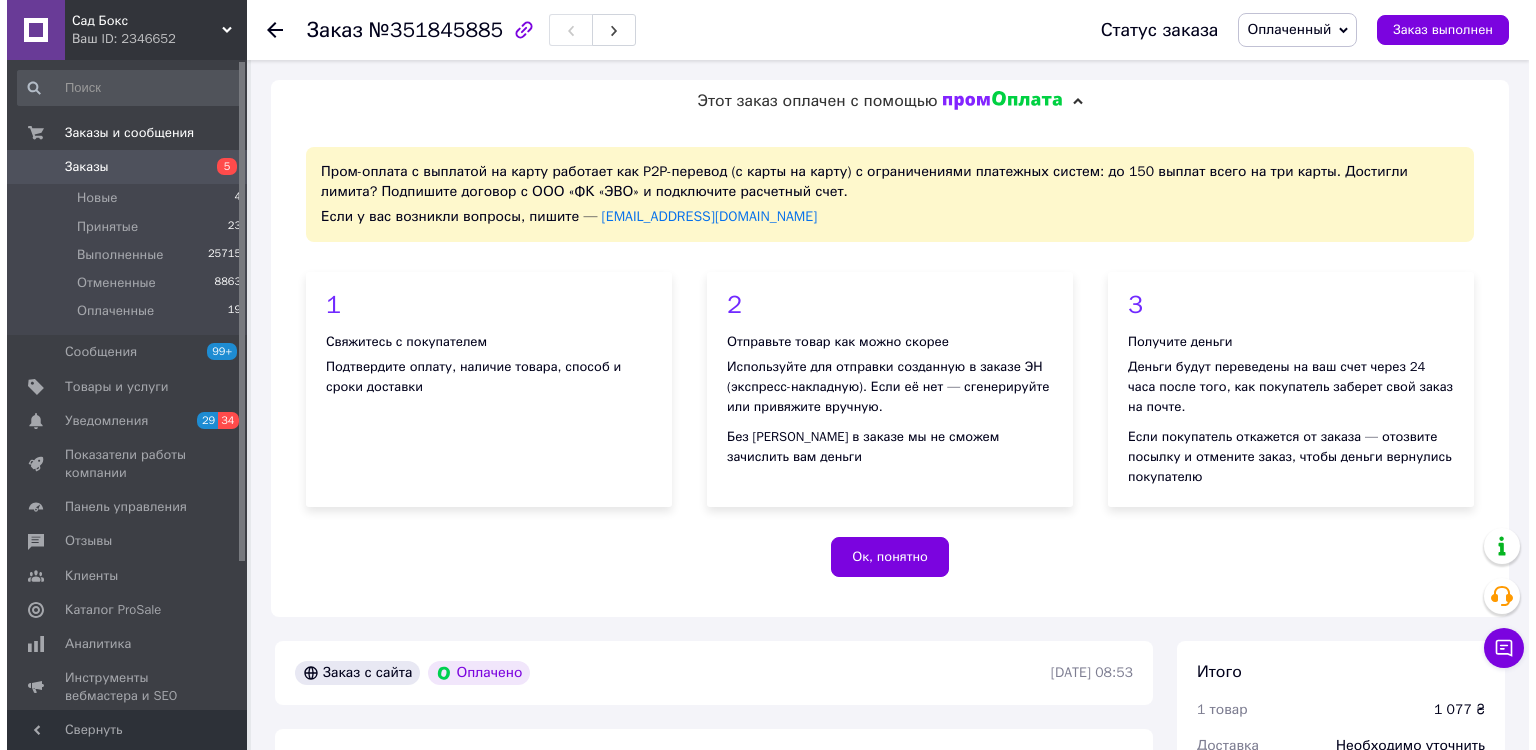 scroll, scrollTop: 0, scrollLeft: 0, axis: both 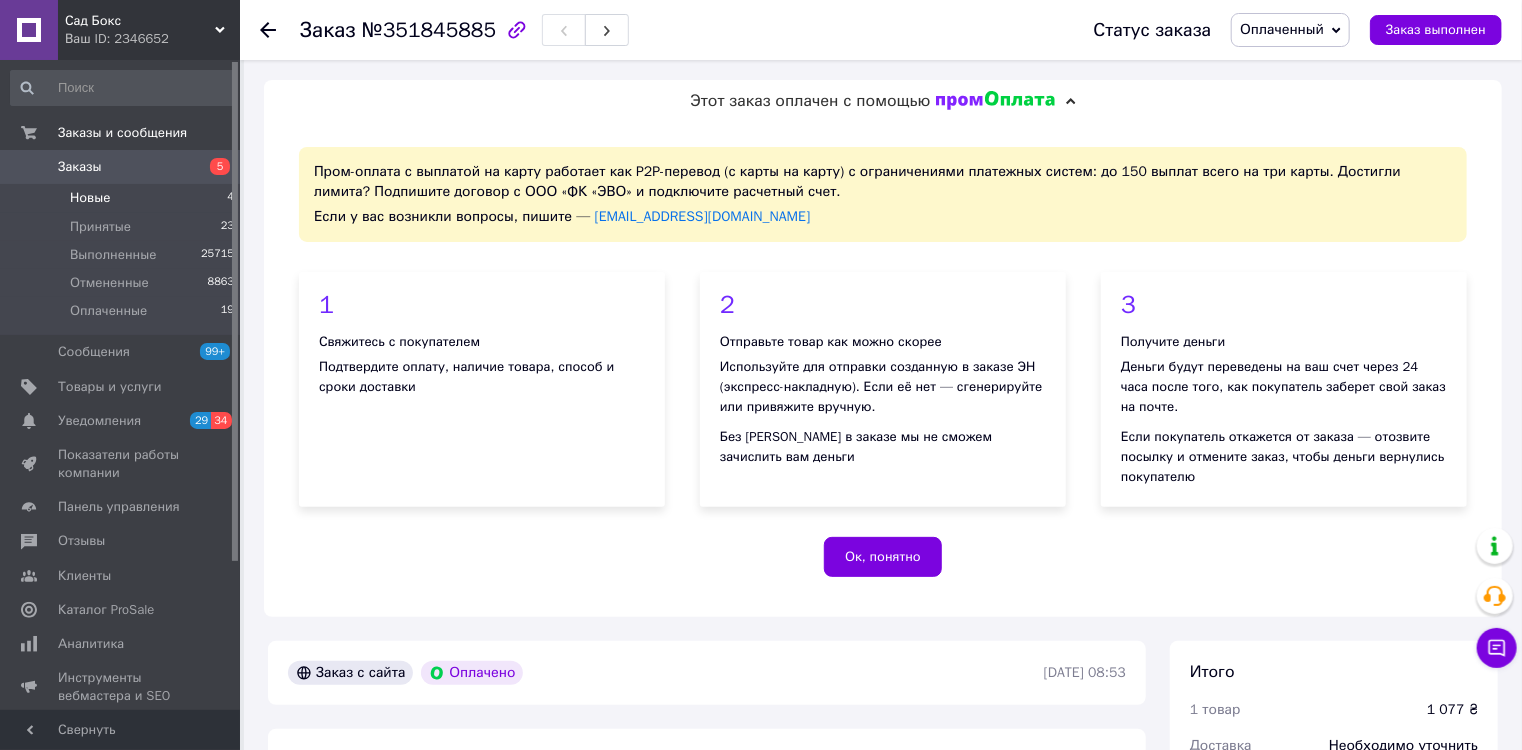 click on "Новые" at bounding box center (90, 198) 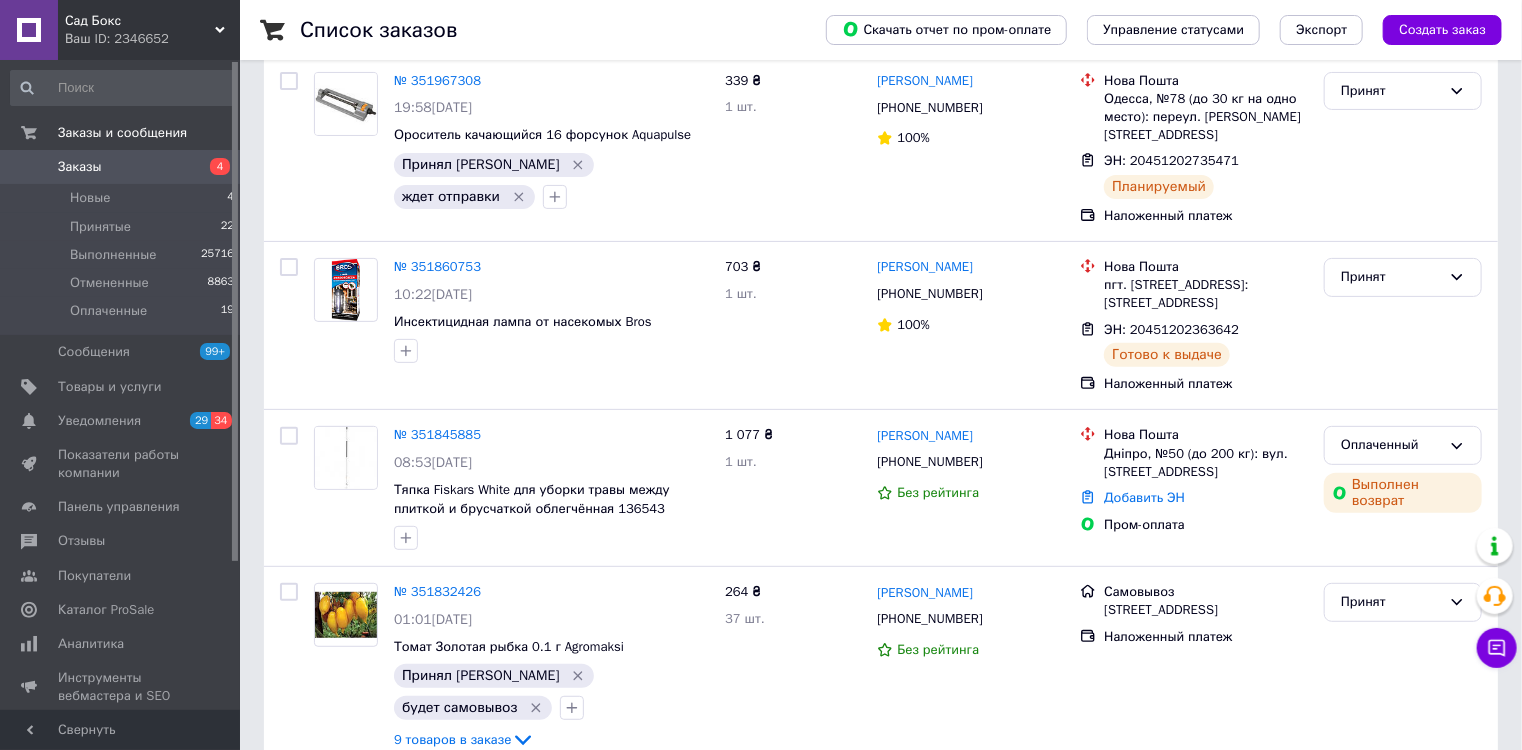 scroll, scrollTop: 320, scrollLeft: 0, axis: vertical 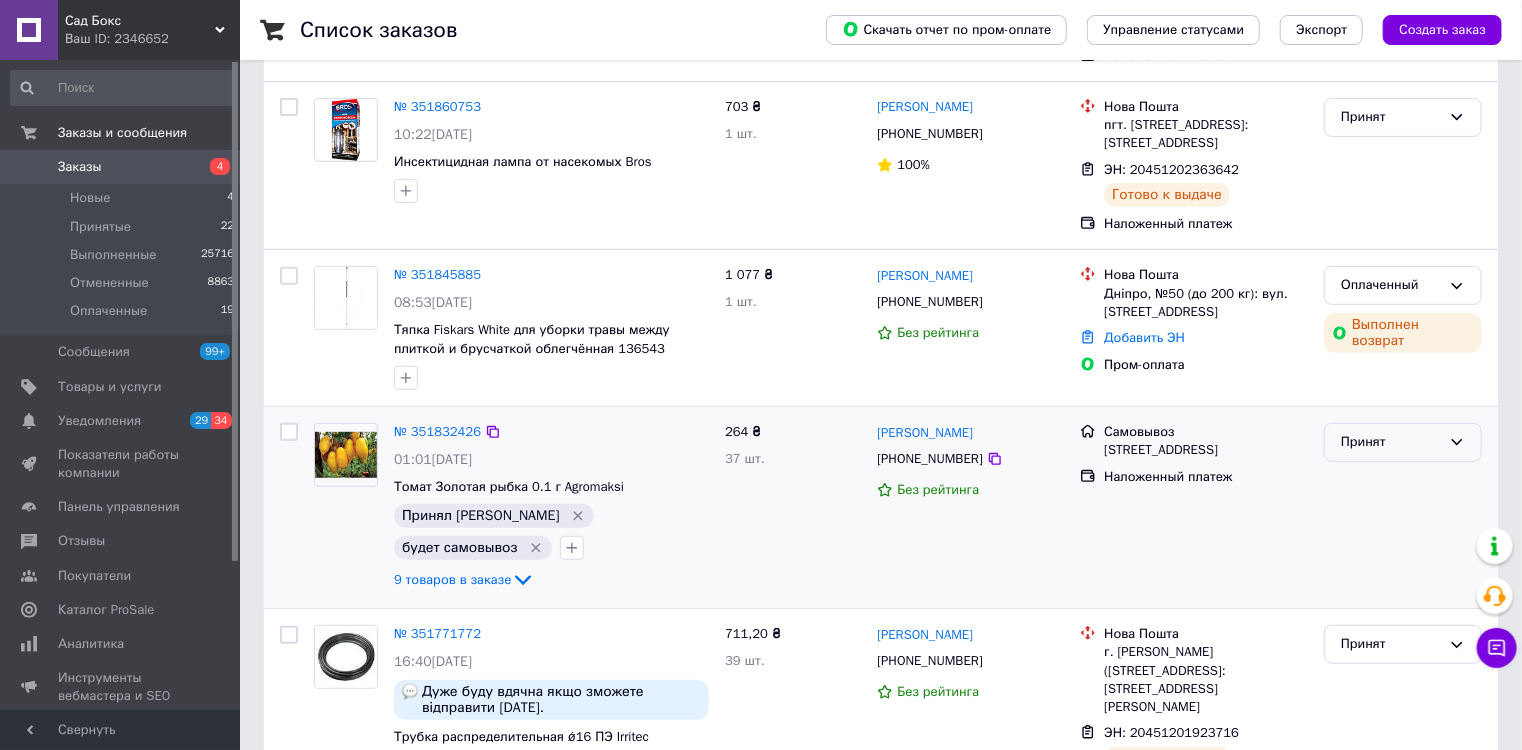 click on "Принят" at bounding box center [1391, 442] 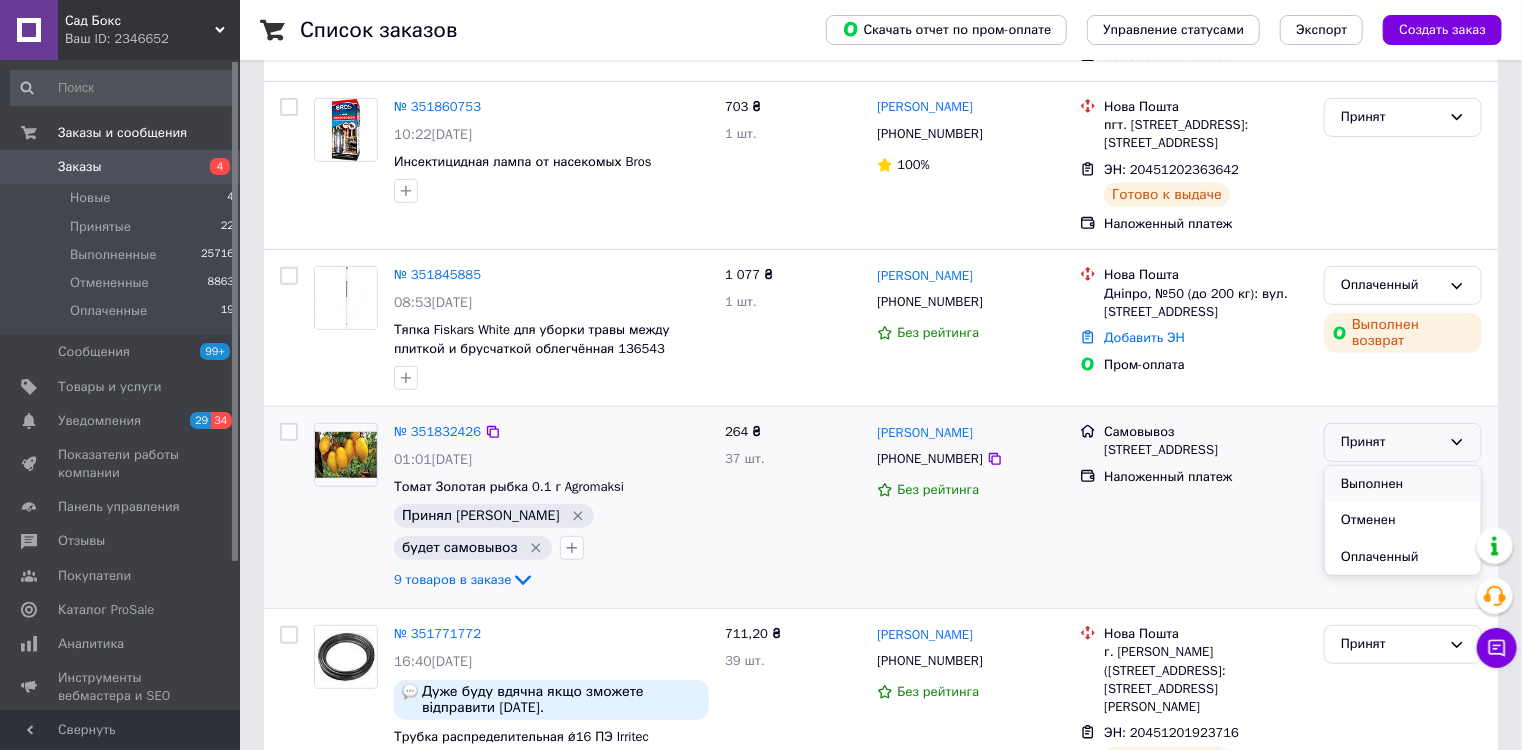 click on "Выполнен" at bounding box center (1403, 484) 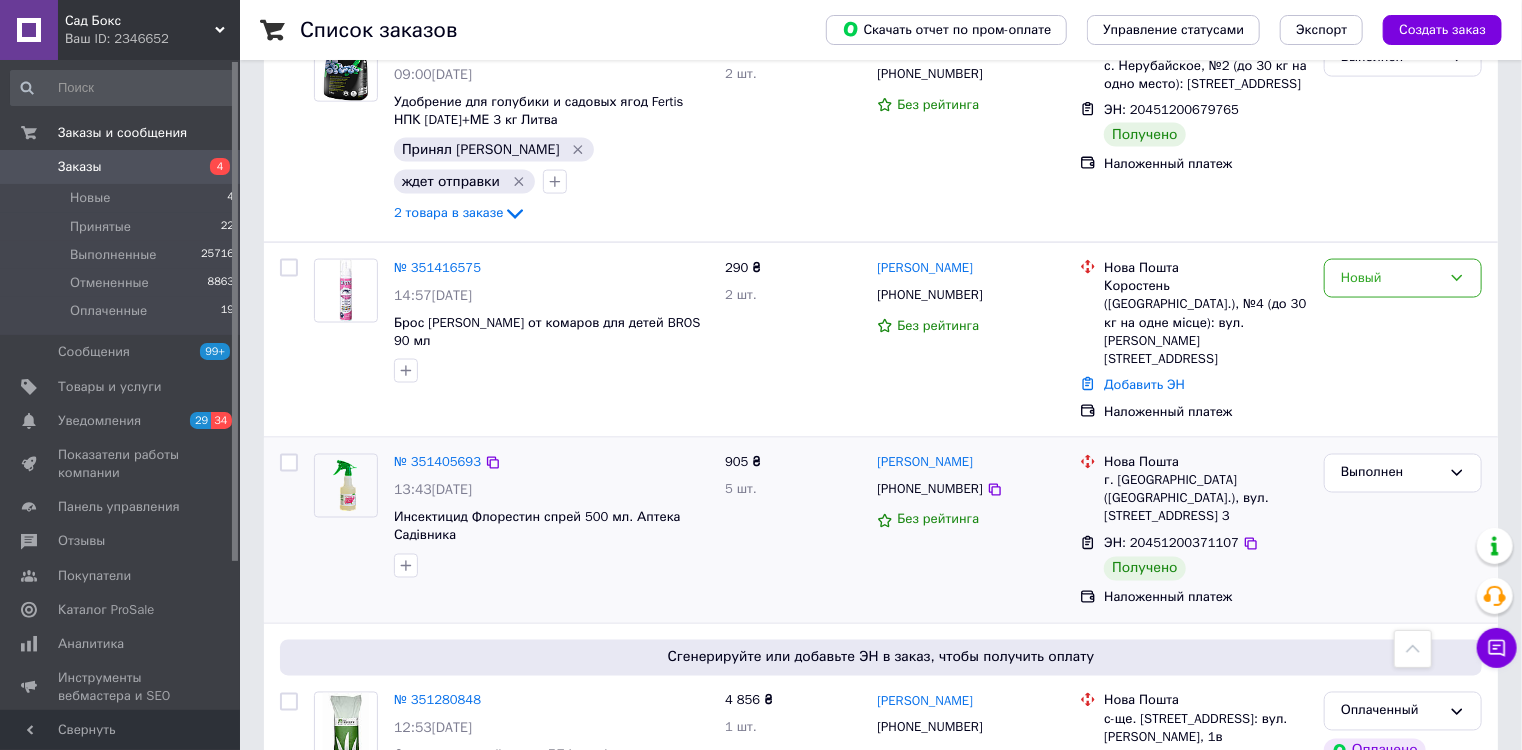 scroll, scrollTop: 1200, scrollLeft: 0, axis: vertical 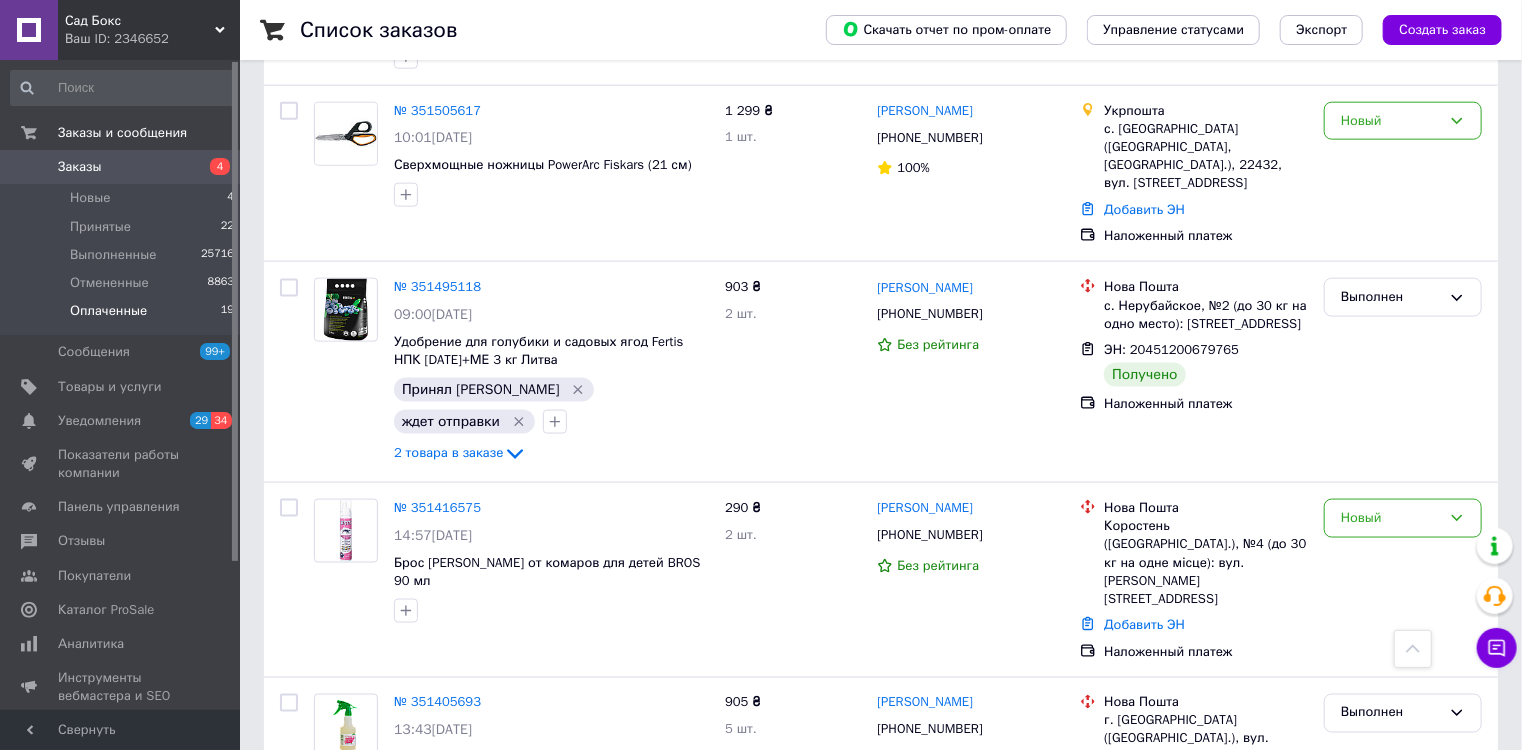 click on "Оплаченные" at bounding box center (108, 311) 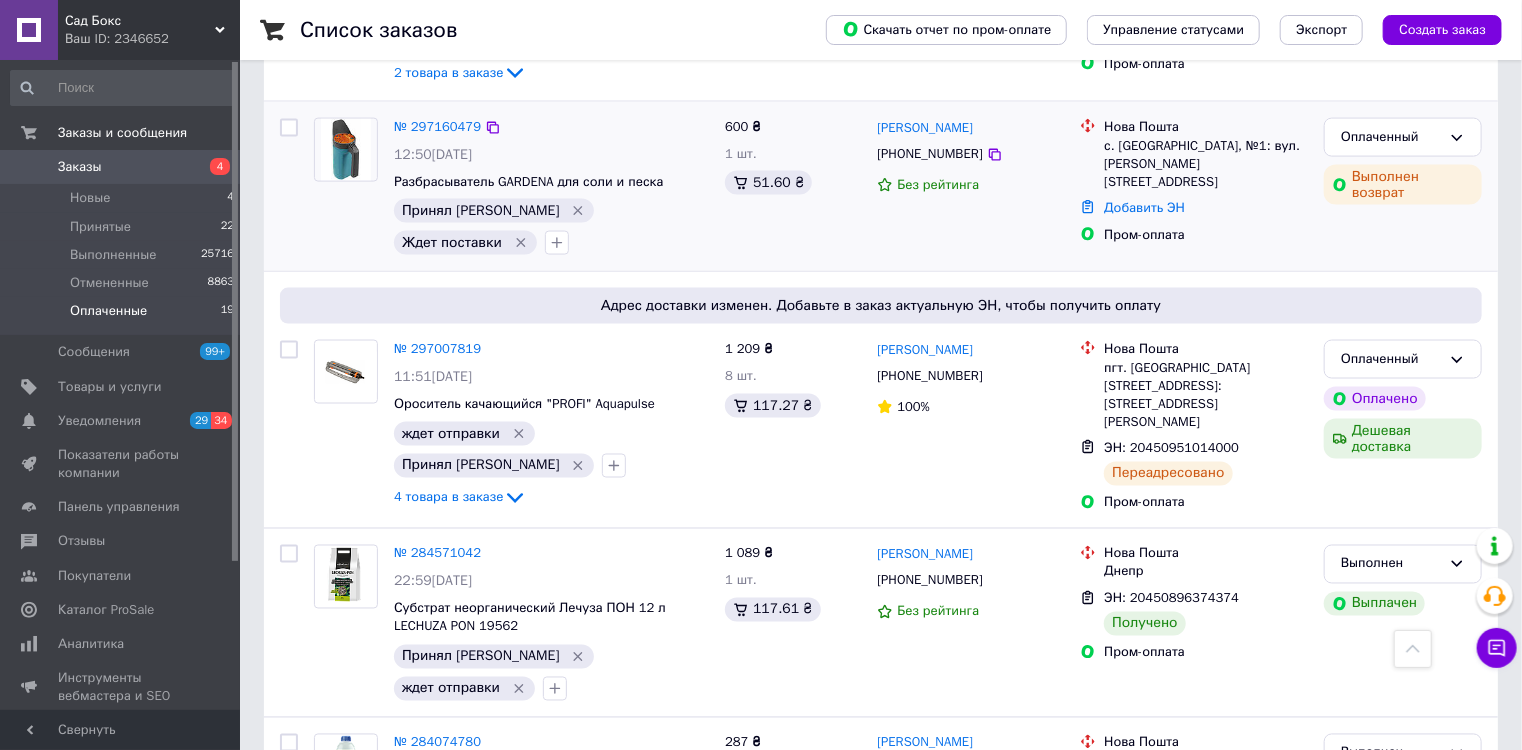 scroll, scrollTop: 1040, scrollLeft: 0, axis: vertical 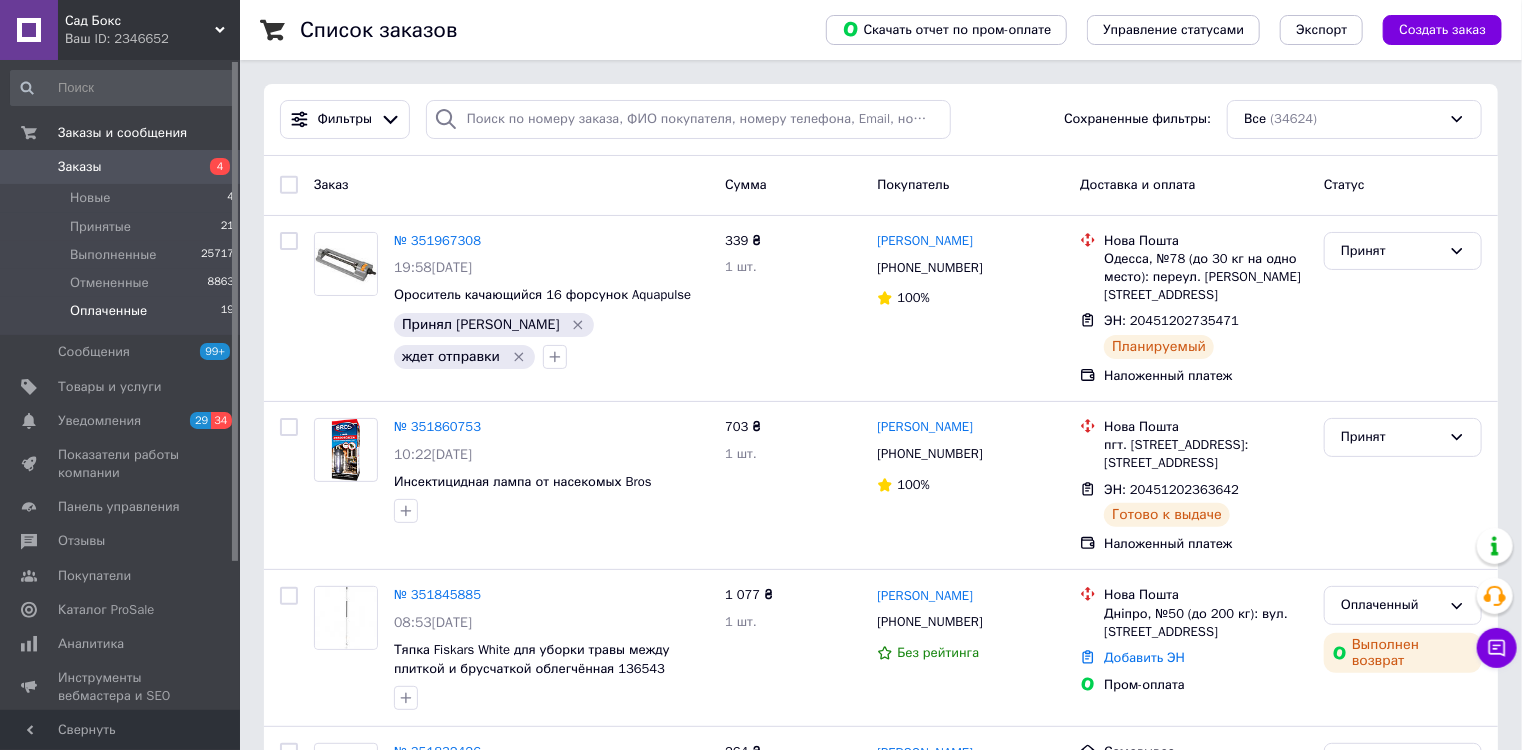 click on "Оплаченные" at bounding box center (108, 311) 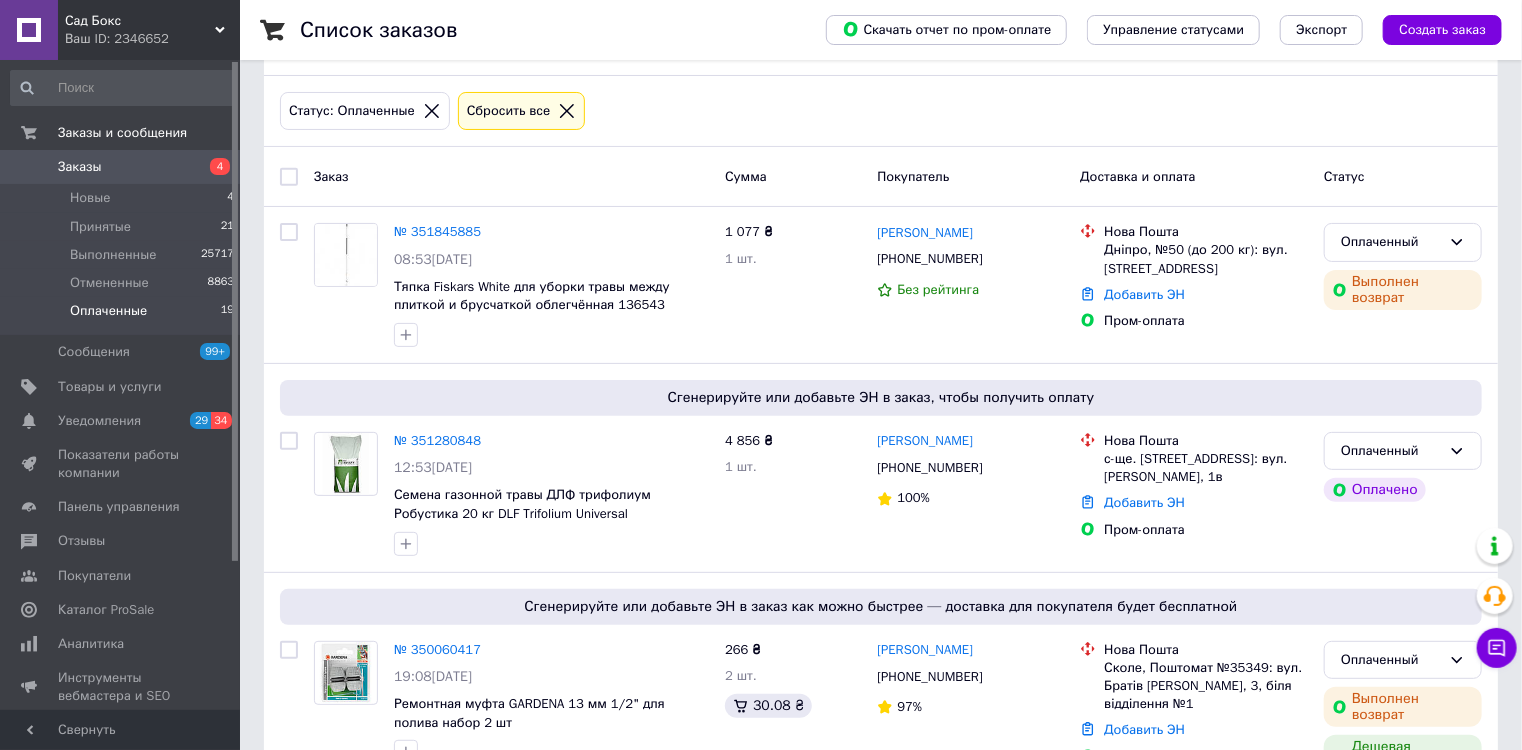 scroll, scrollTop: 160, scrollLeft: 0, axis: vertical 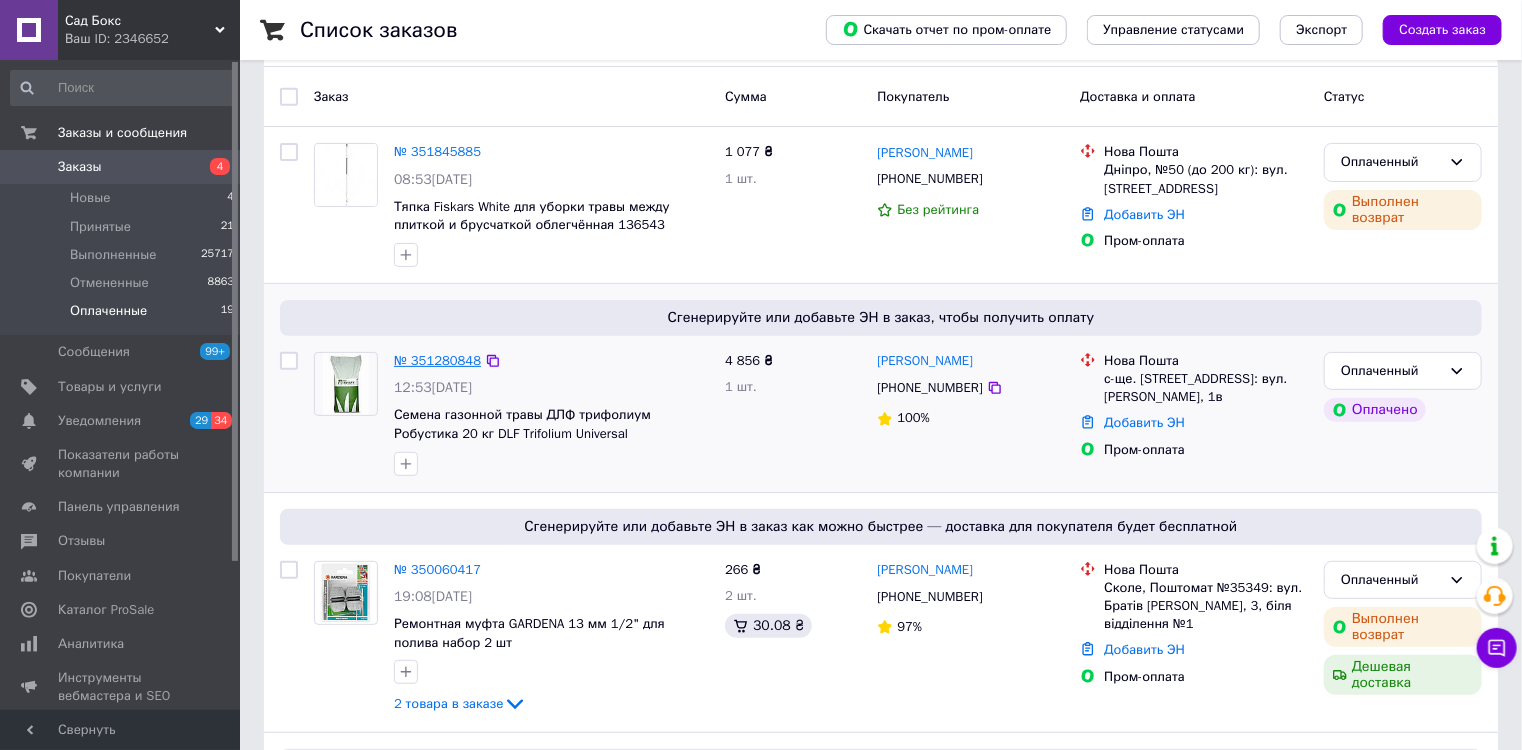 click on "№ 351280848" at bounding box center [437, 360] 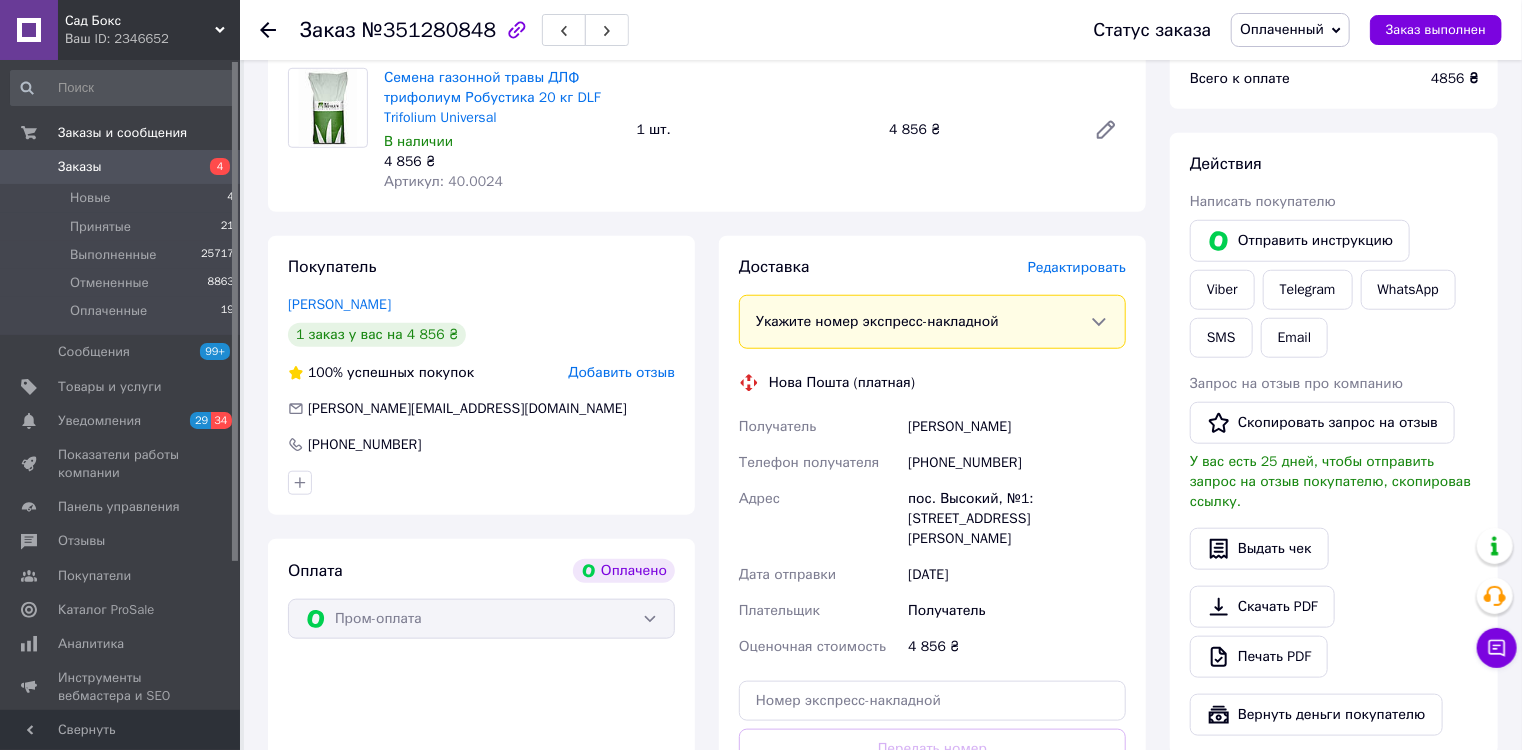 scroll, scrollTop: 960, scrollLeft: 0, axis: vertical 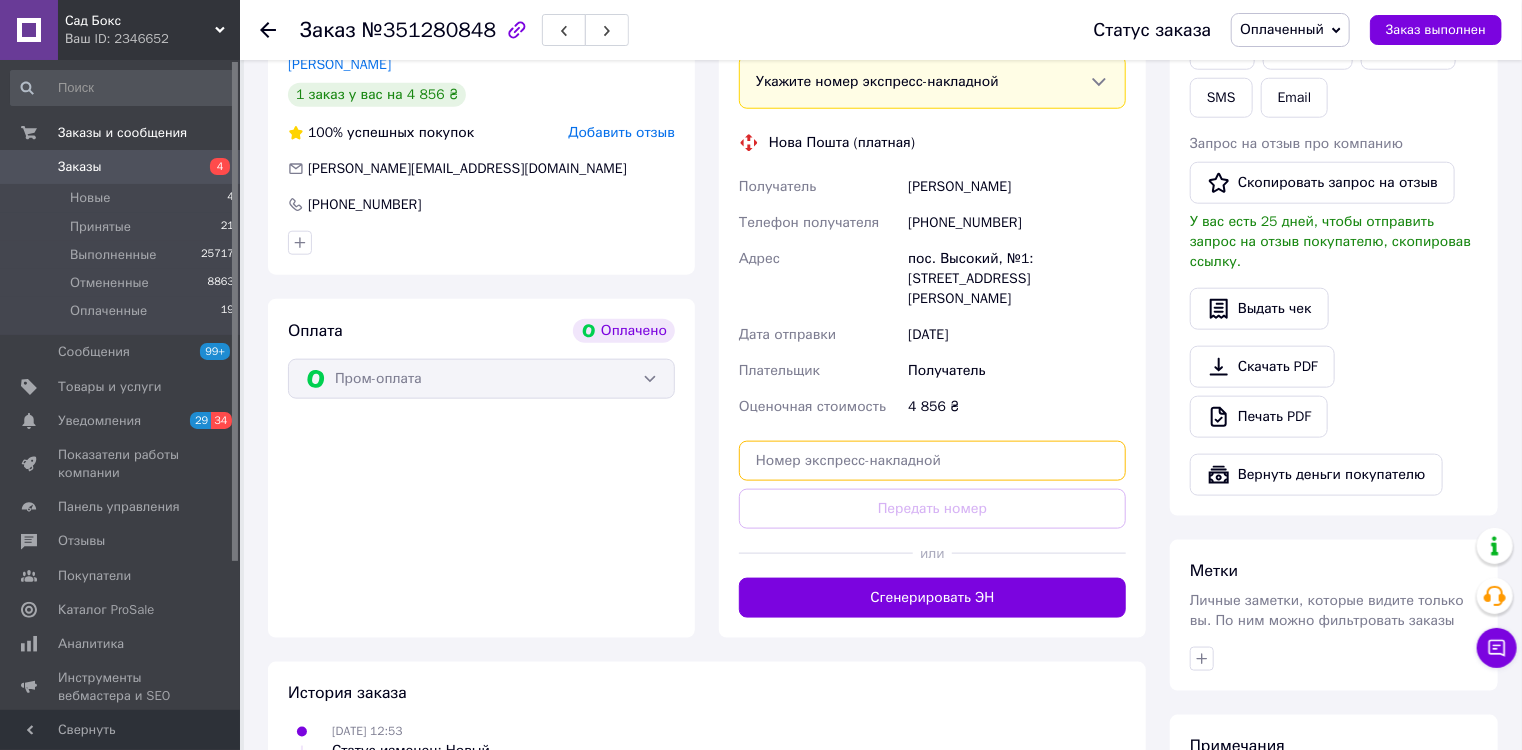 click at bounding box center [932, 461] 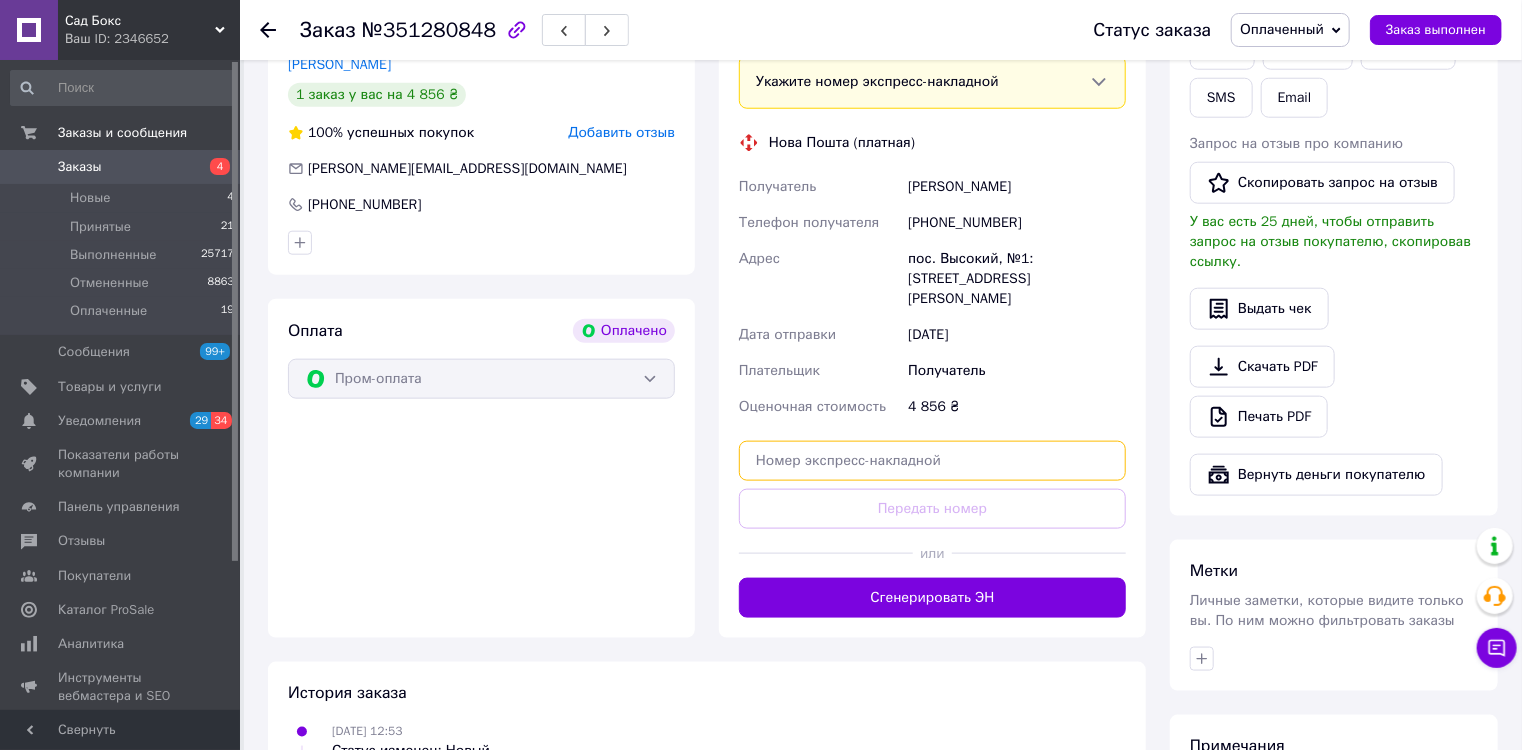 paste on "20451202326730" 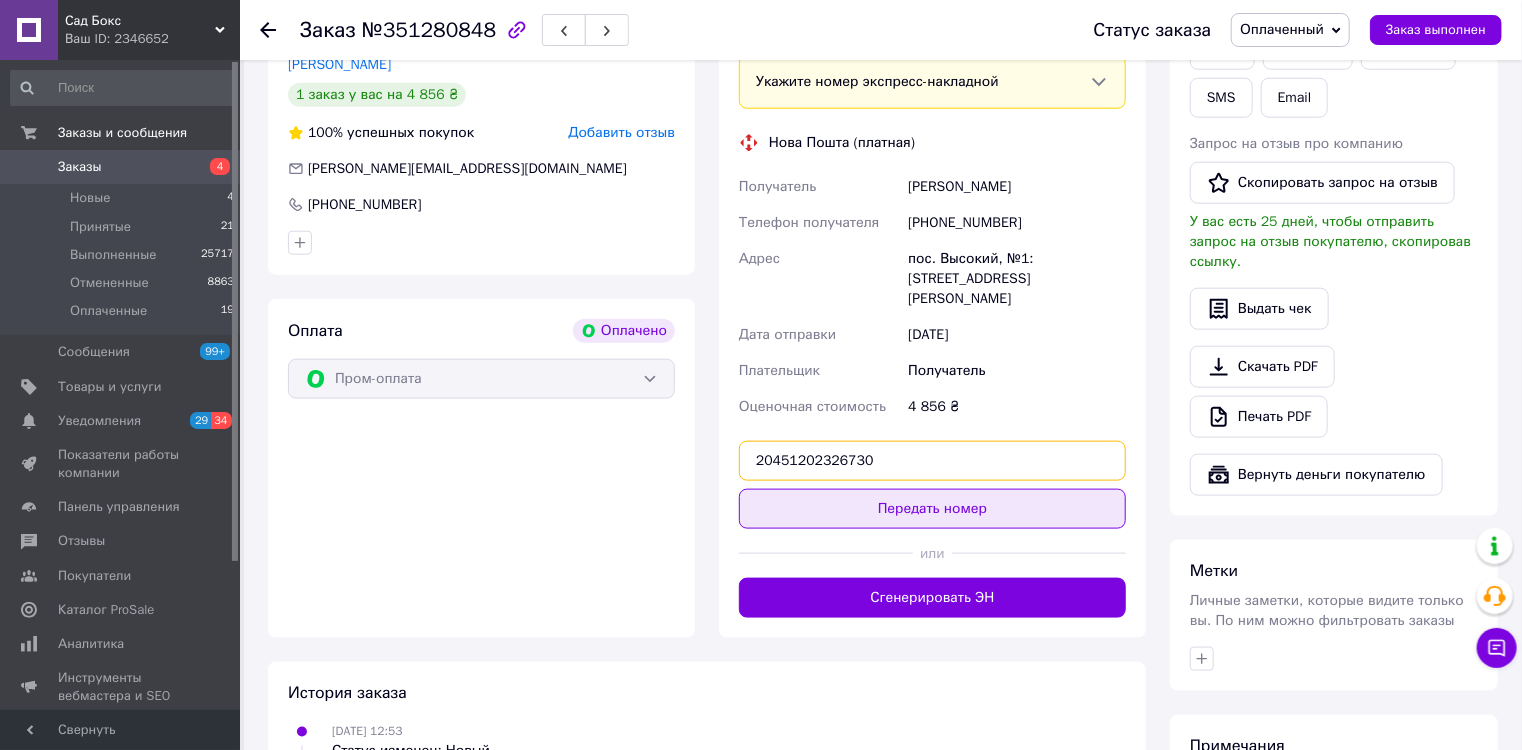 type on "20451202326730" 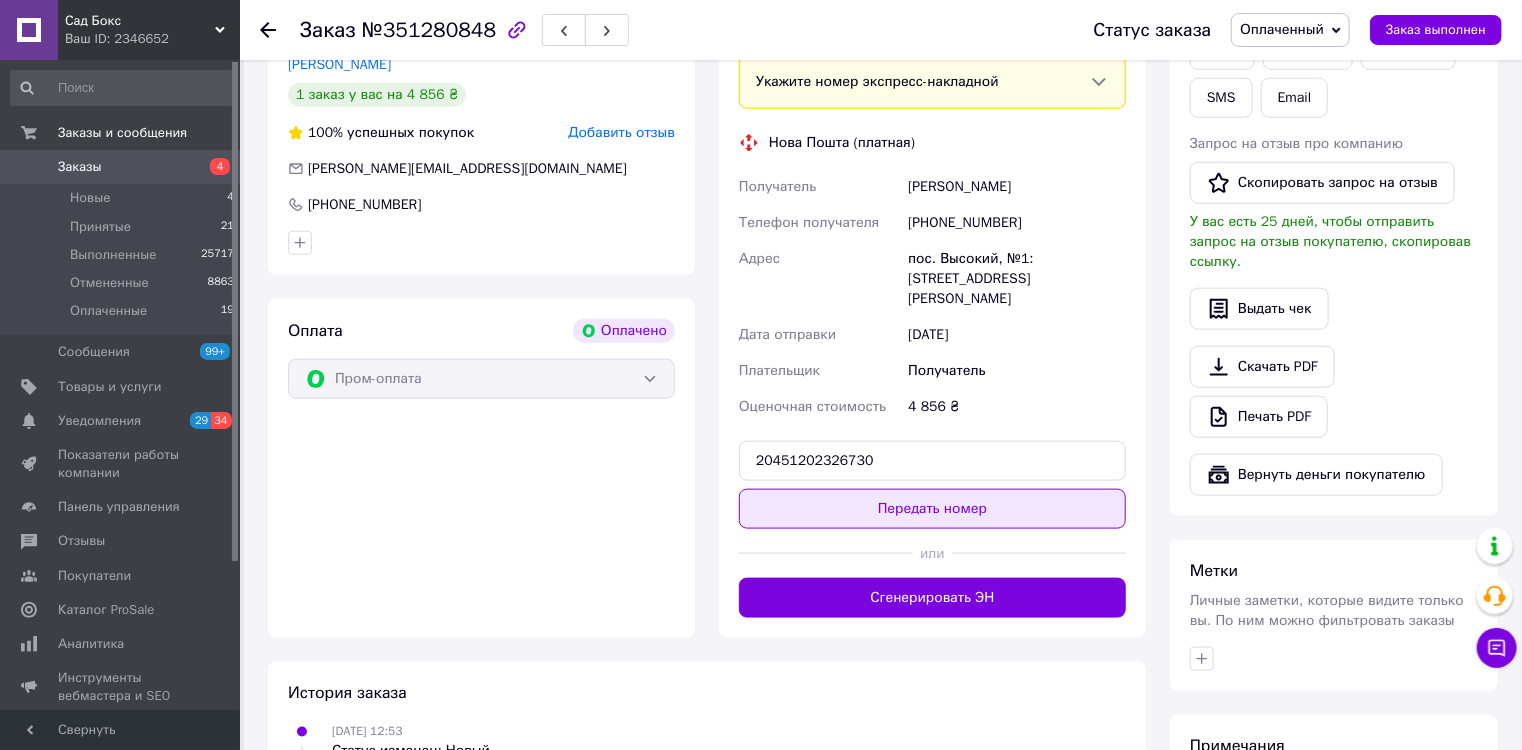 click on "Передать номер" at bounding box center [932, 509] 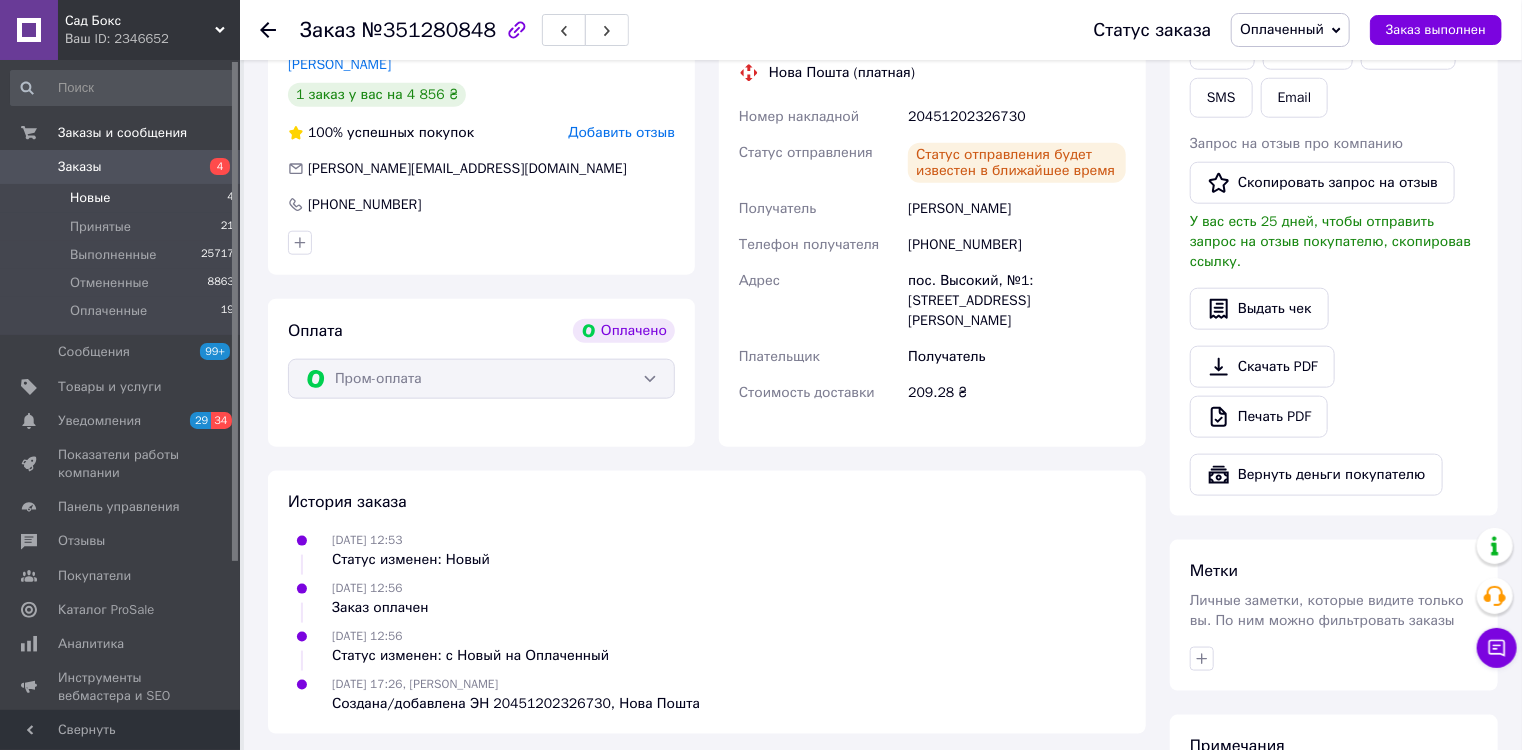 click on "Новые" at bounding box center (90, 198) 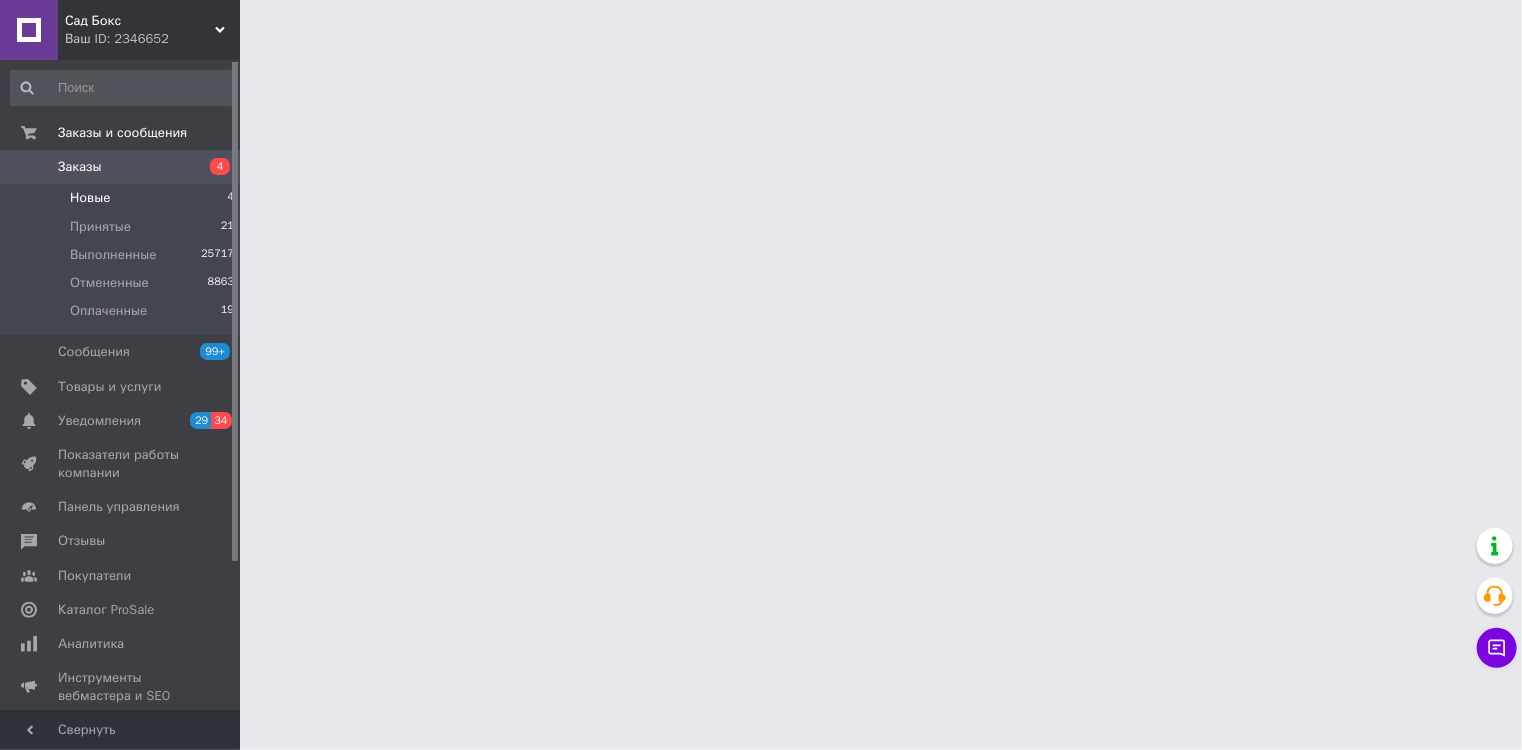scroll, scrollTop: 0, scrollLeft: 0, axis: both 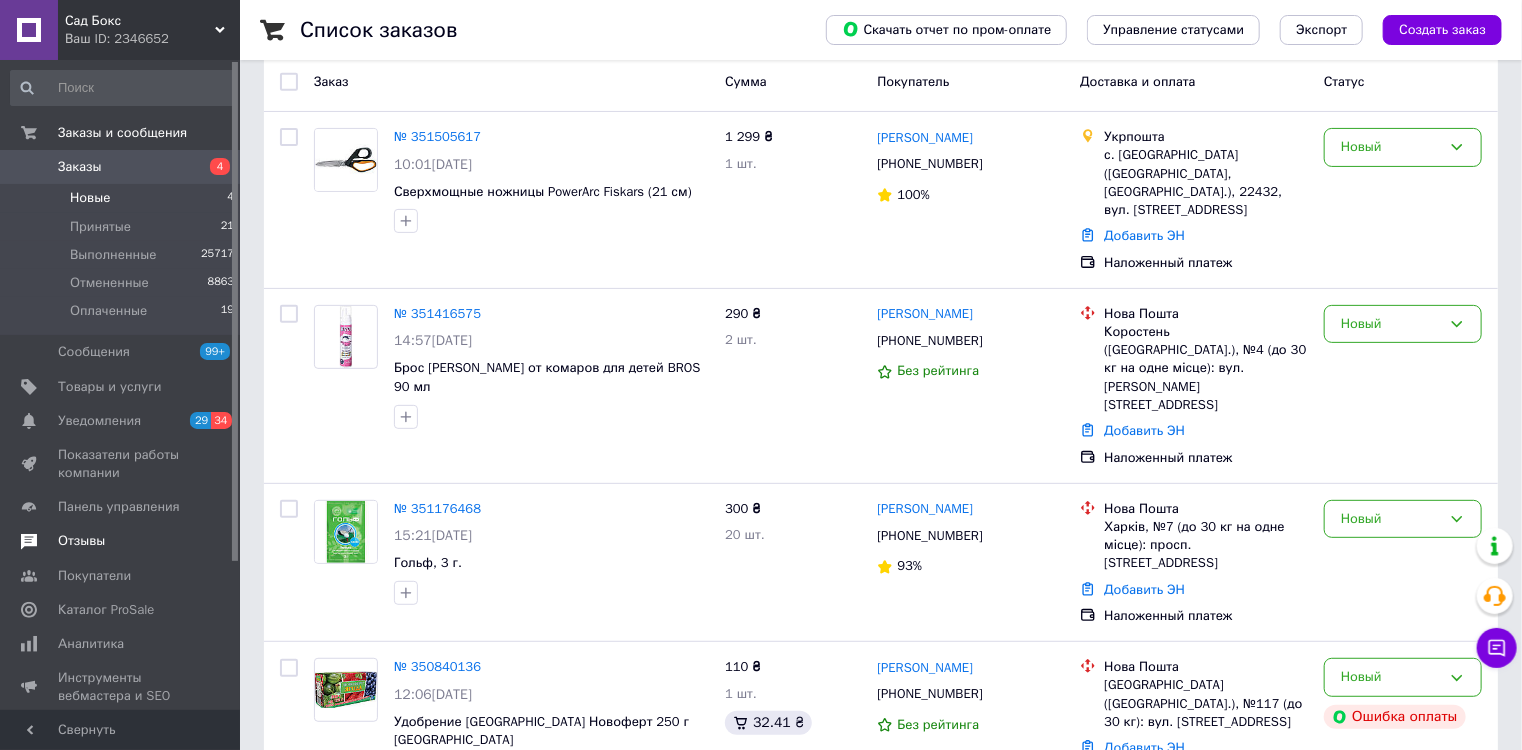 click on "Отзывы" at bounding box center (81, 541) 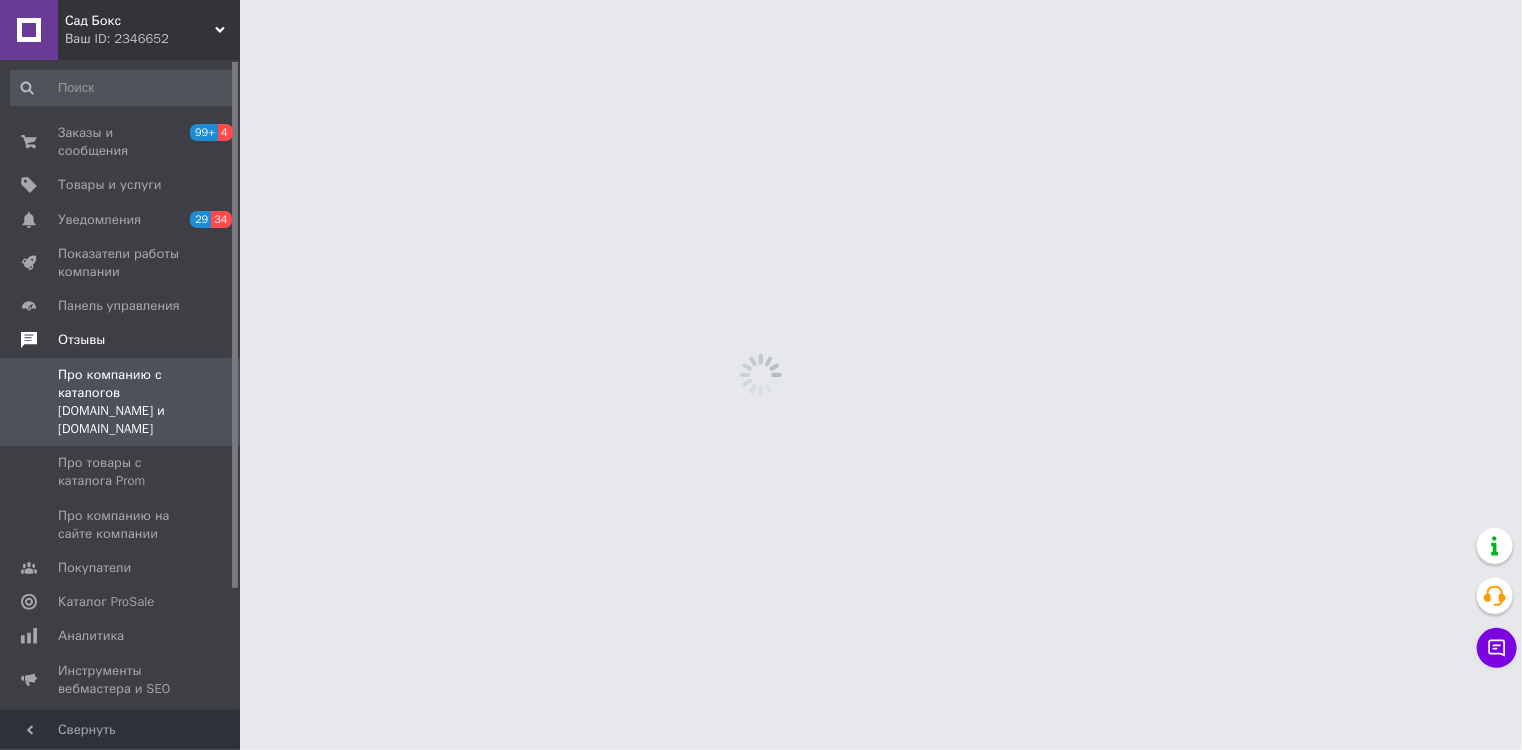 scroll, scrollTop: 0, scrollLeft: 0, axis: both 